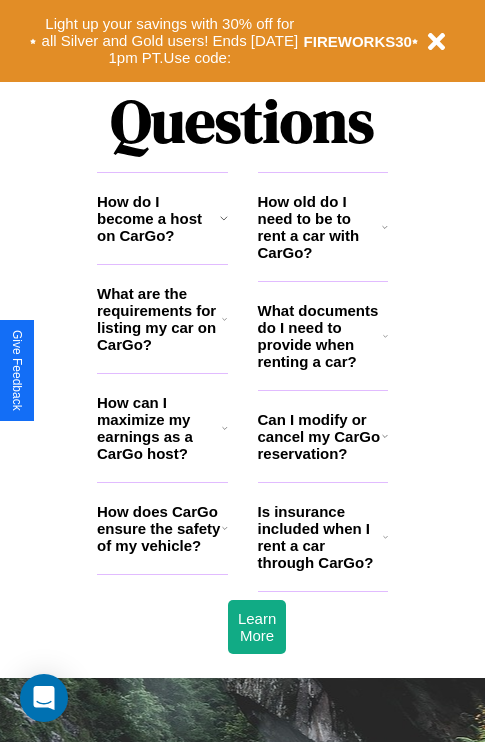 scroll, scrollTop: 2423, scrollLeft: 0, axis: vertical 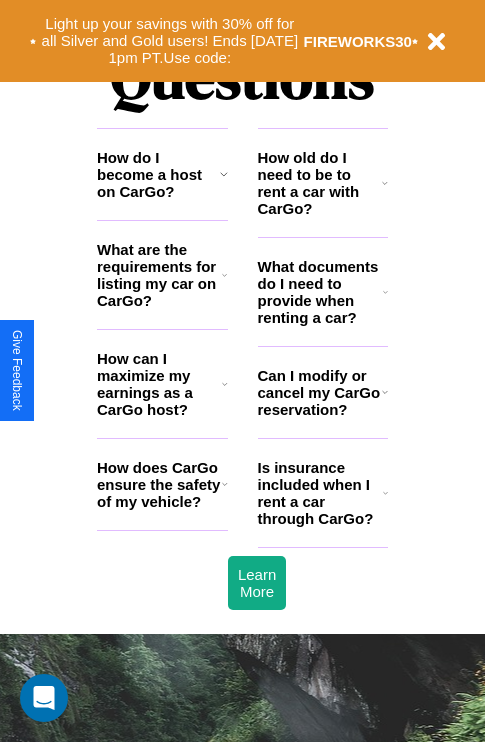 click on "How do I become a host on CarGo?" at bounding box center [158, 174] 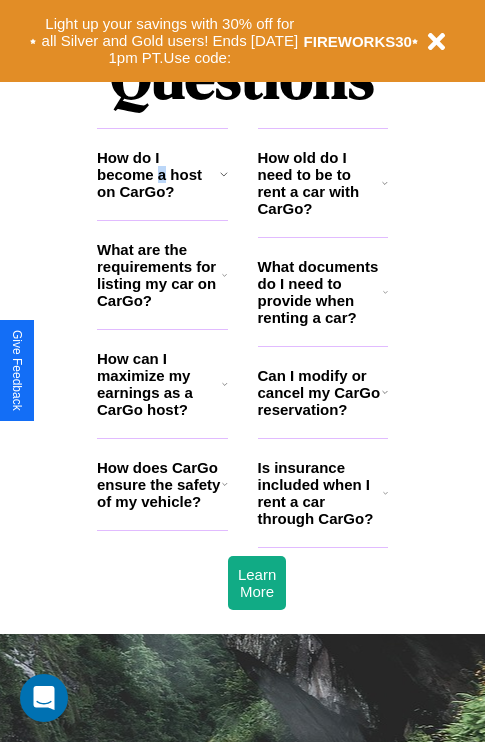 click on "How do I become a host on CarGo?" at bounding box center [158, 174] 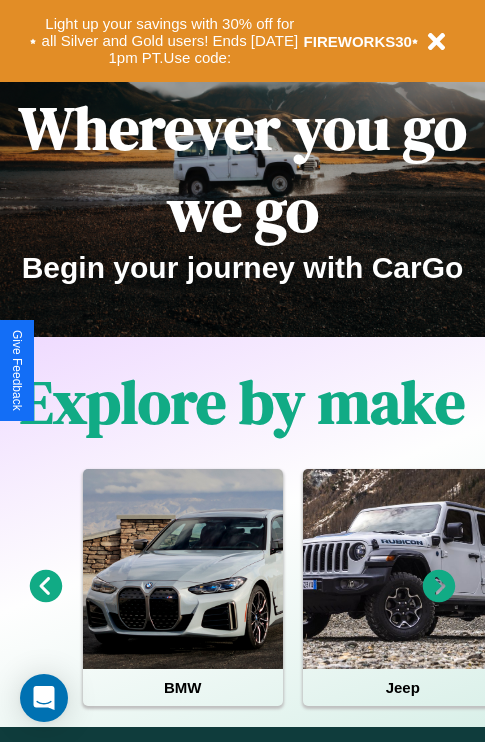 scroll, scrollTop: 0, scrollLeft: 0, axis: both 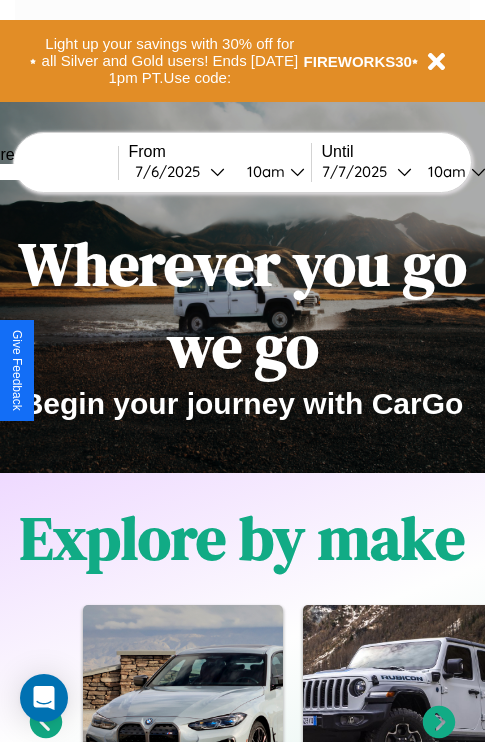 click at bounding box center [43, 172] 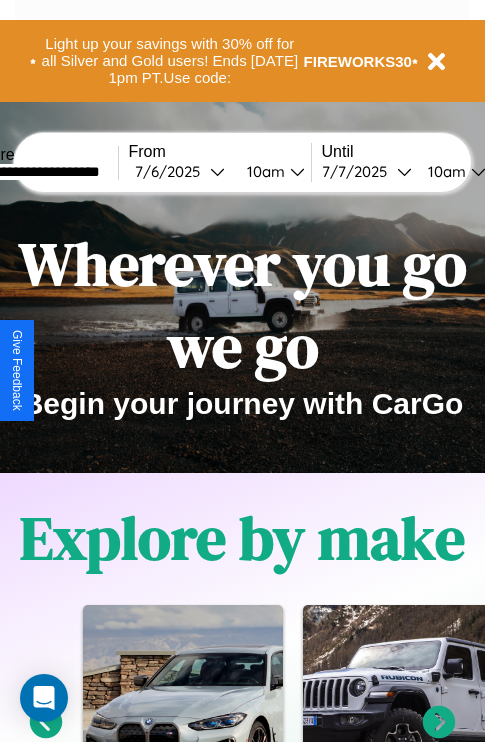 type on "**********" 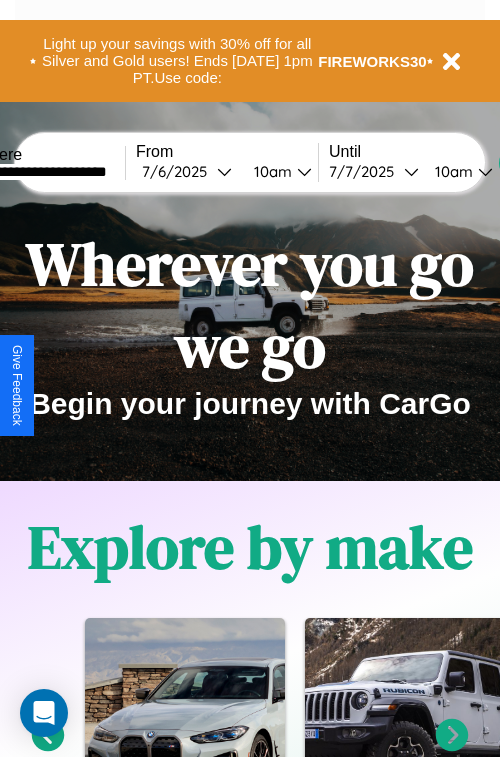 select on "*" 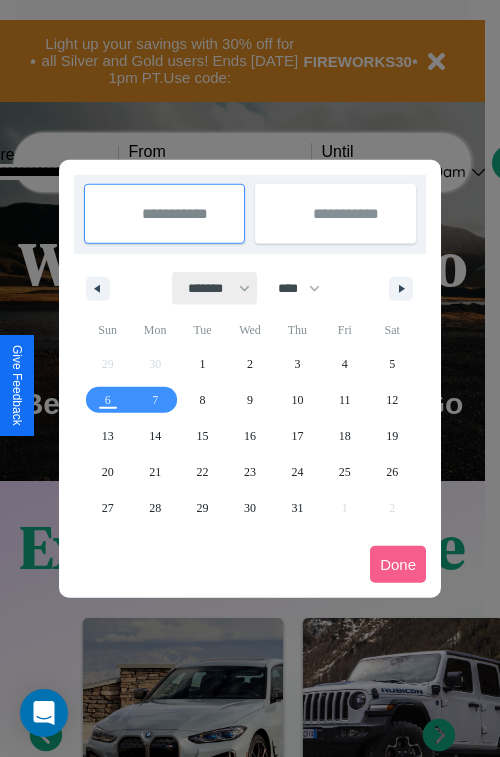 click on "******* ******** ***** ***** *** **** **** ****** ********* ******* ******** ********" at bounding box center [215, 288] 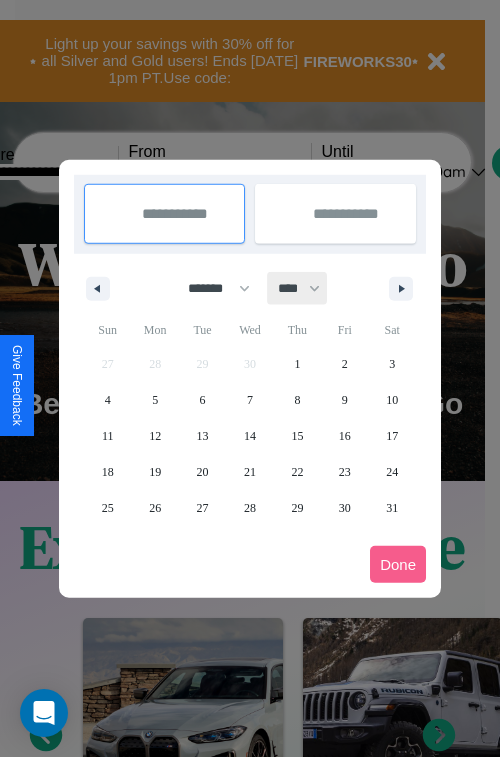 click on "**** **** **** **** **** **** **** **** **** **** **** **** **** **** **** **** **** **** **** **** **** **** **** **** **** **** **** **** **** **** **** **** **** **** **** **** **** **** **** **** **** **** **** **** **** **** **** **** **** **** **** **** **** **** **** **** **** **** **** **** **** **** **** **** **** **** **** **** **** **** **** **** **** **** **** **** **** **** **** **** **** **** **** **** **** **** **** **** **** **** **** **** **** **** **** **** **** **** **** **** **** **** **** **** **** **** **** **** **** **** **** **** **** **** **** **** **** **** **** **** ****" at bounding box center (298, 288) 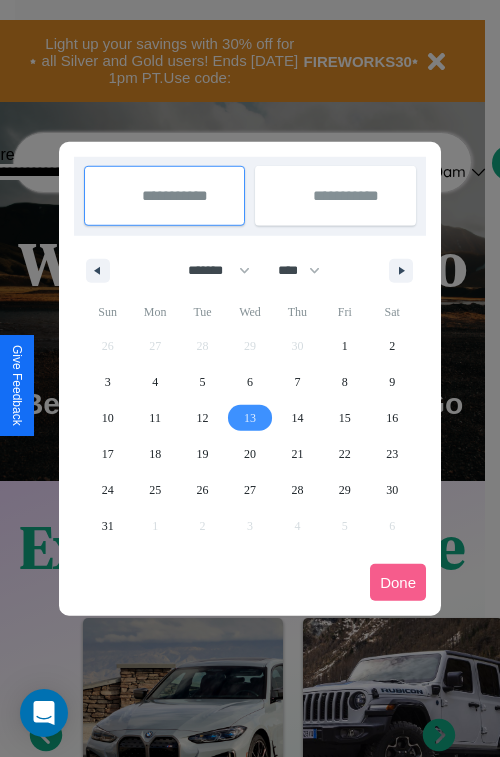 click on "13" at bounding box center [250, 418] 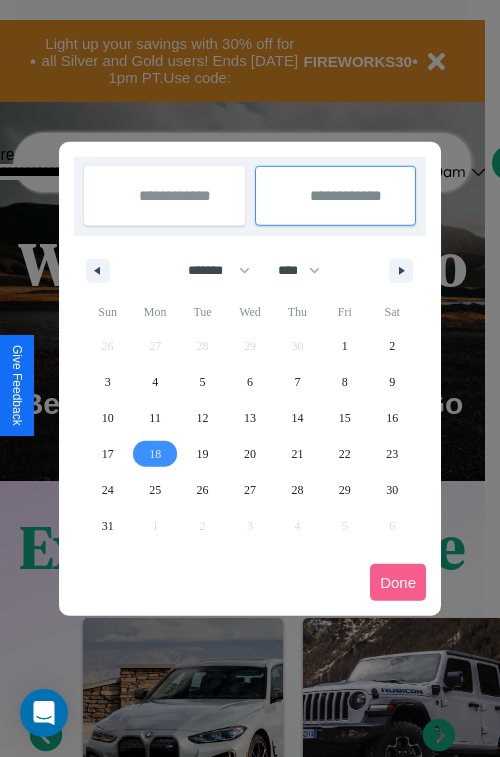 click on "18" at bounding box center [155, 454] 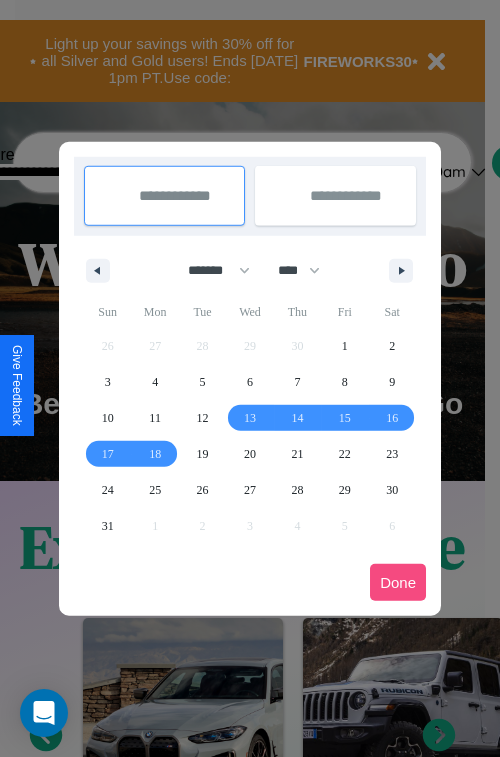click on "Done" at bounding box center [398, 582] 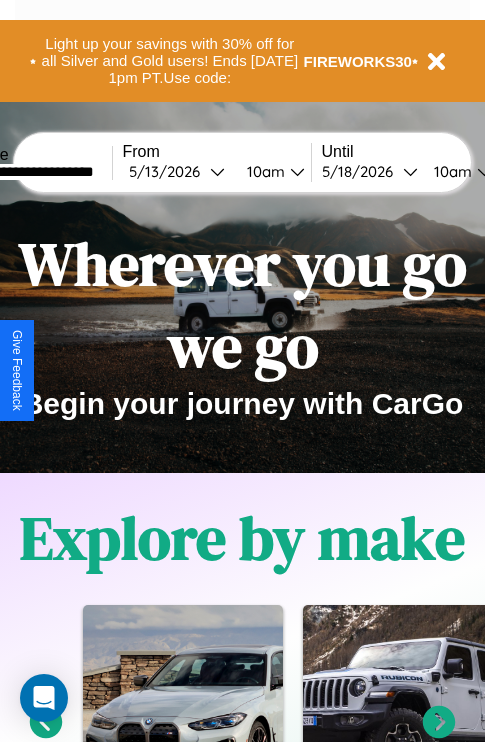 scroll, scrollTop: 0, scrollLeft: 74, axis: horizontal 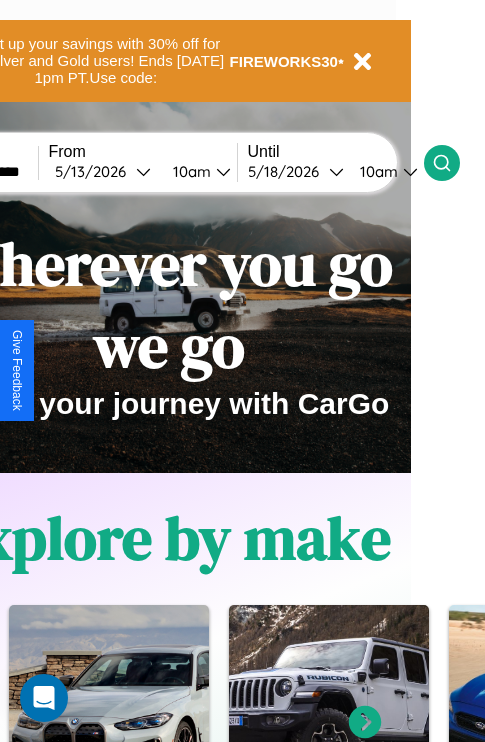 click 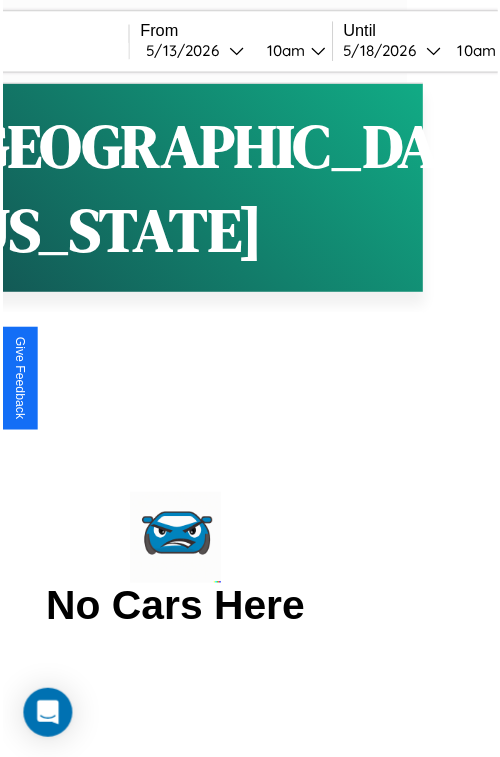 scroll, scrollTop: 0, scrollLeft: 0, axis: both 